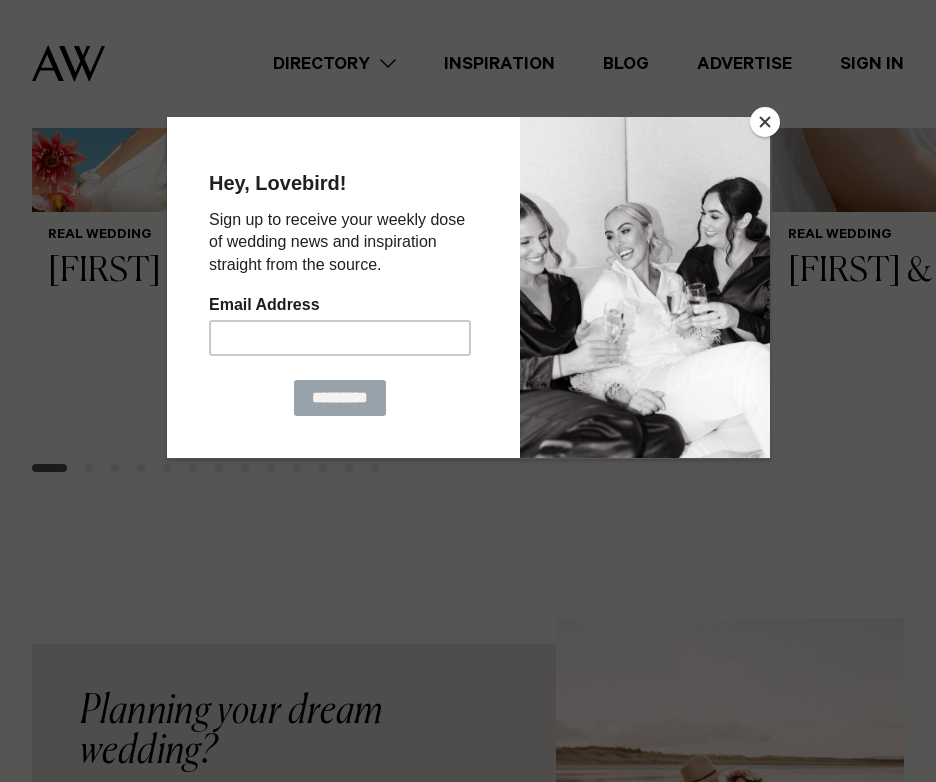 scroll, scrollTop: 1753, scrollLeft: 37, axis: both 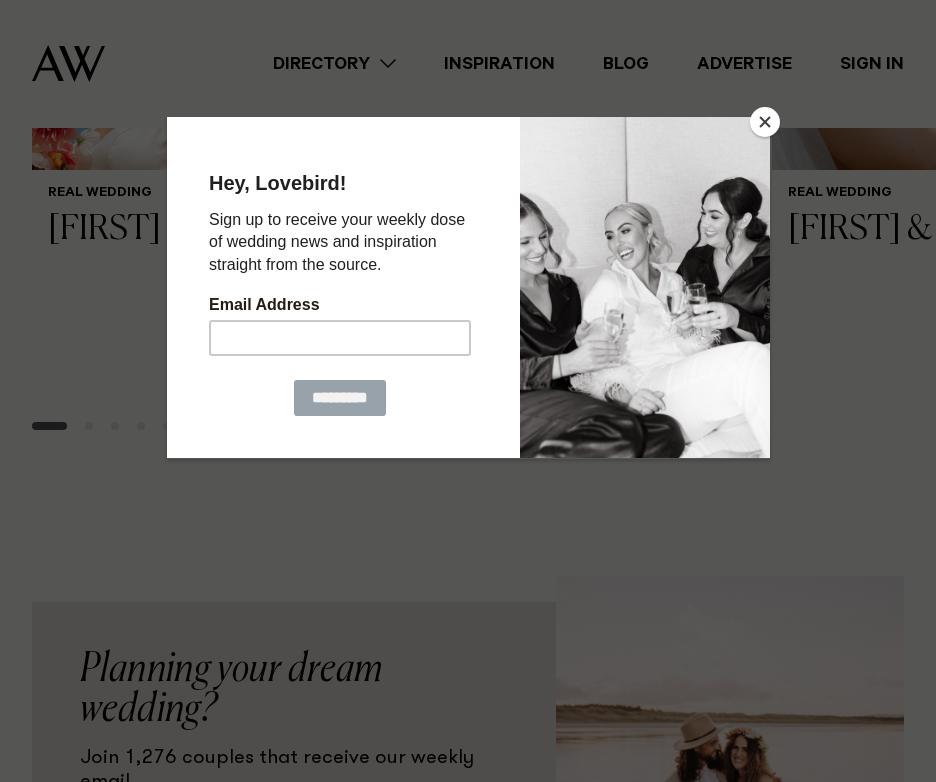 click at bounding box center (765, 122) 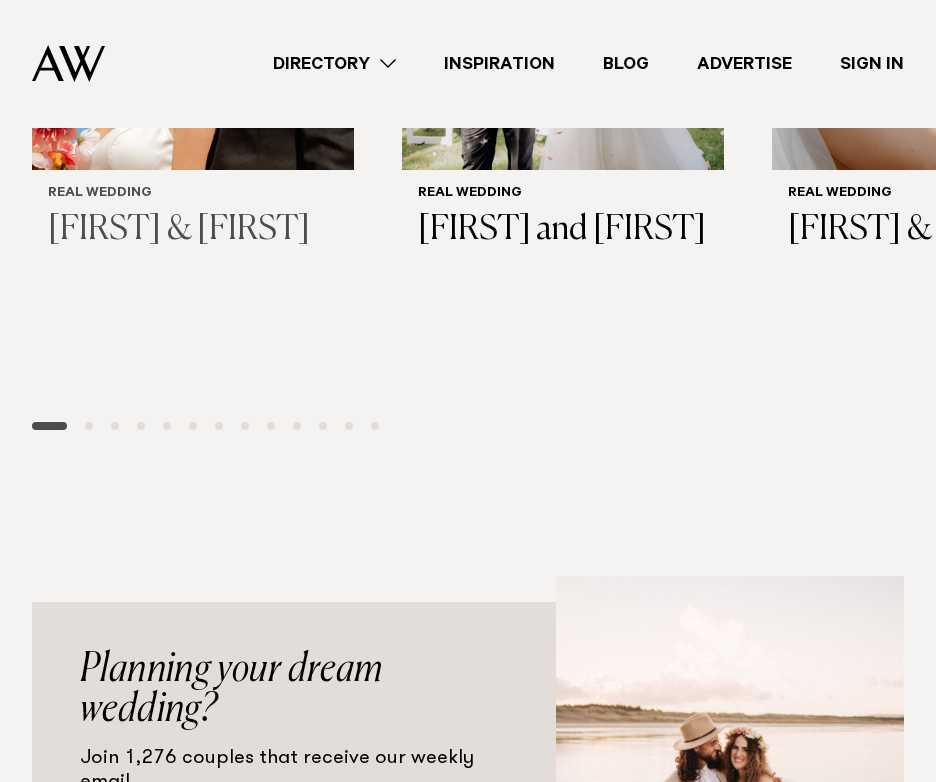 click on "[NAME] & [NAME]" at bounding box center [193, 230] 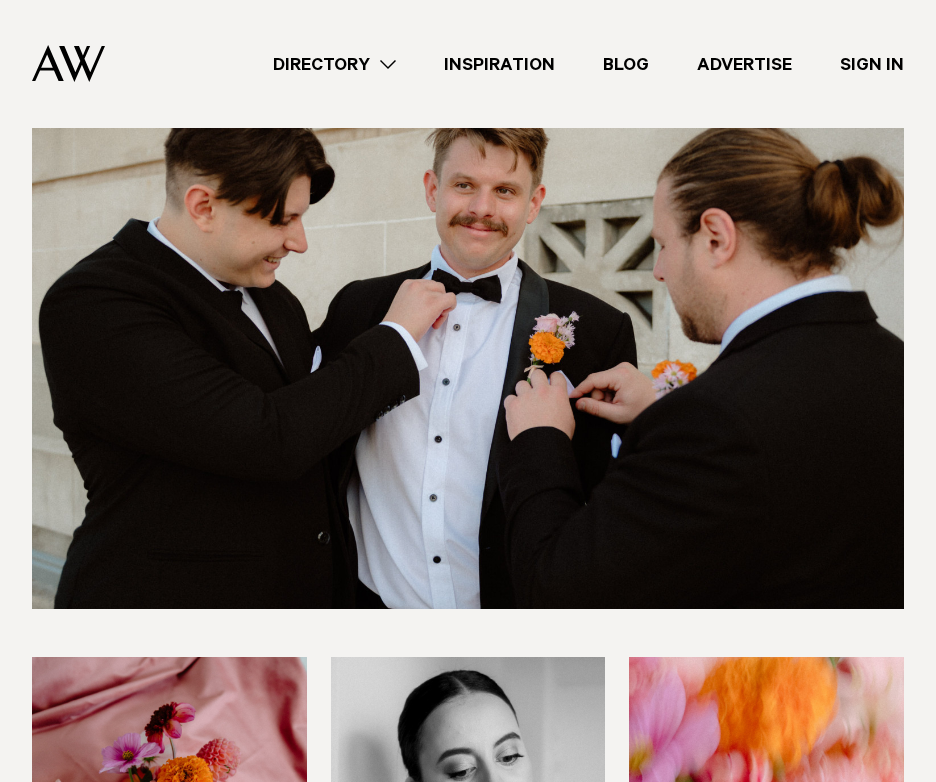 scroll, scrollTop: 1598, scrollLeft: 0, axis: vertical 